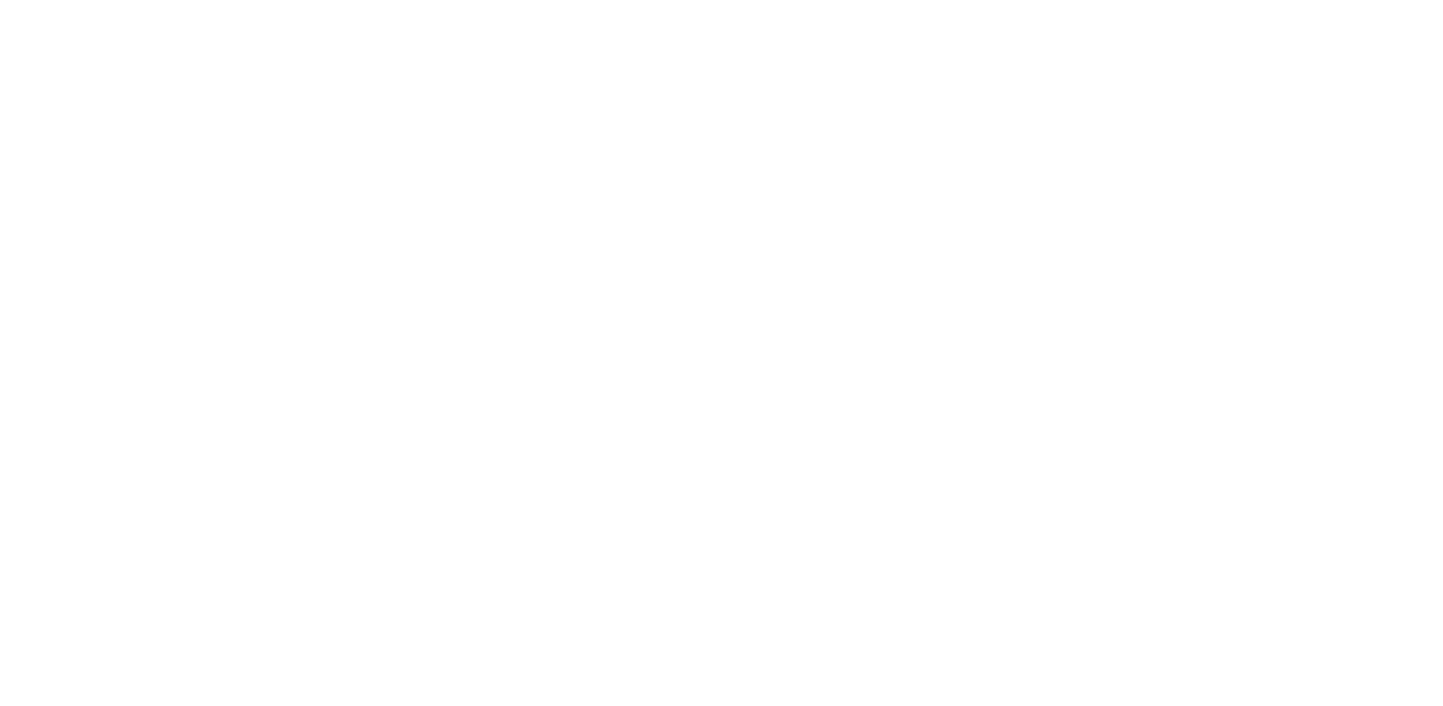 scroll, scrollTop: 0, scrollLeft: 0, axis: both 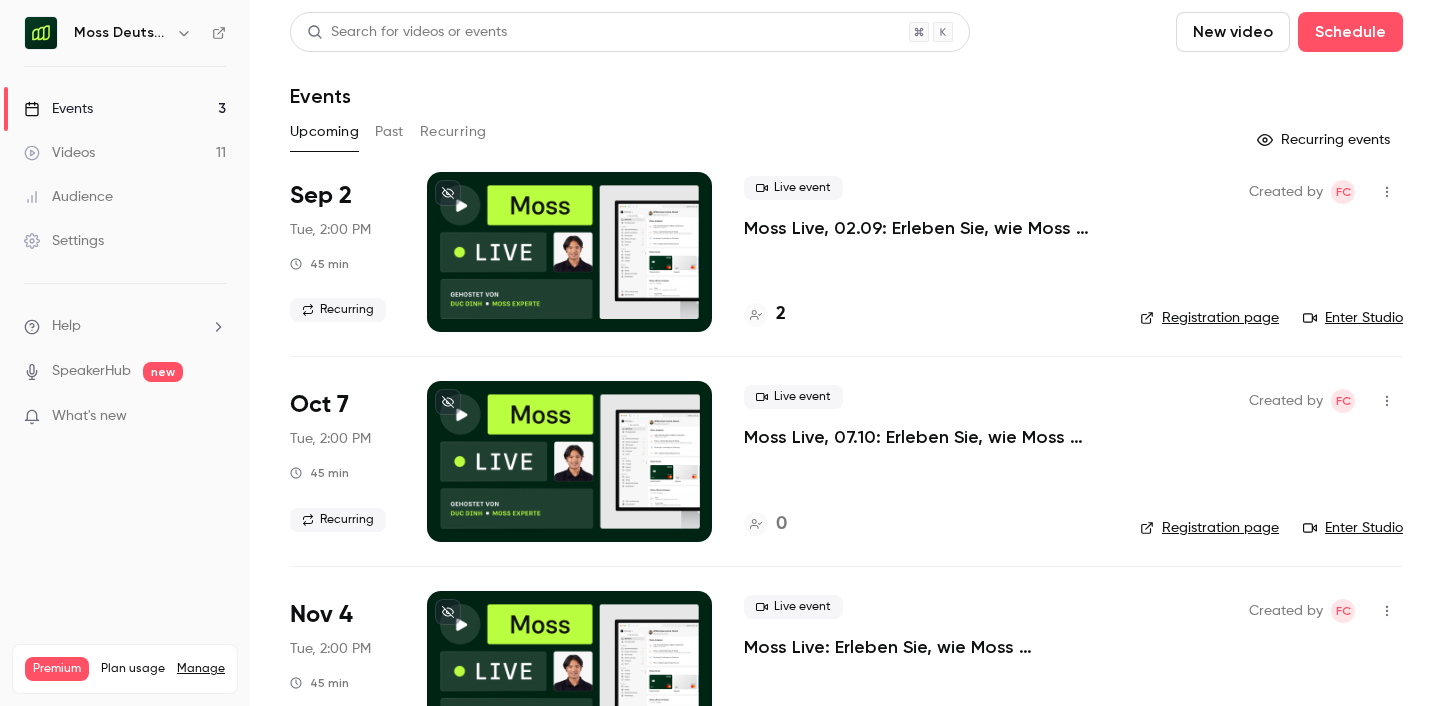 click on "Search for videos or events New video Schedule Events" at bounding box center (846, 60) 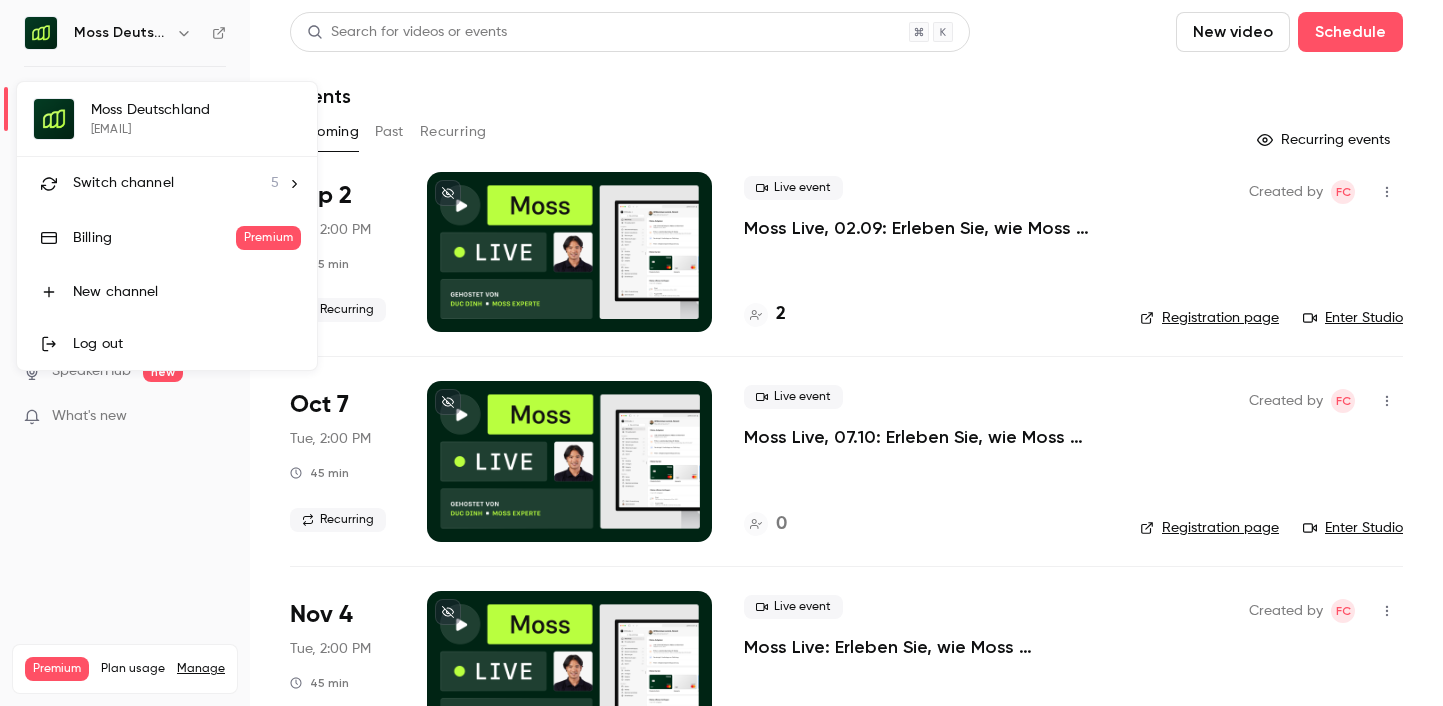 click on "Switch channel" at bounding box center [123, 183] 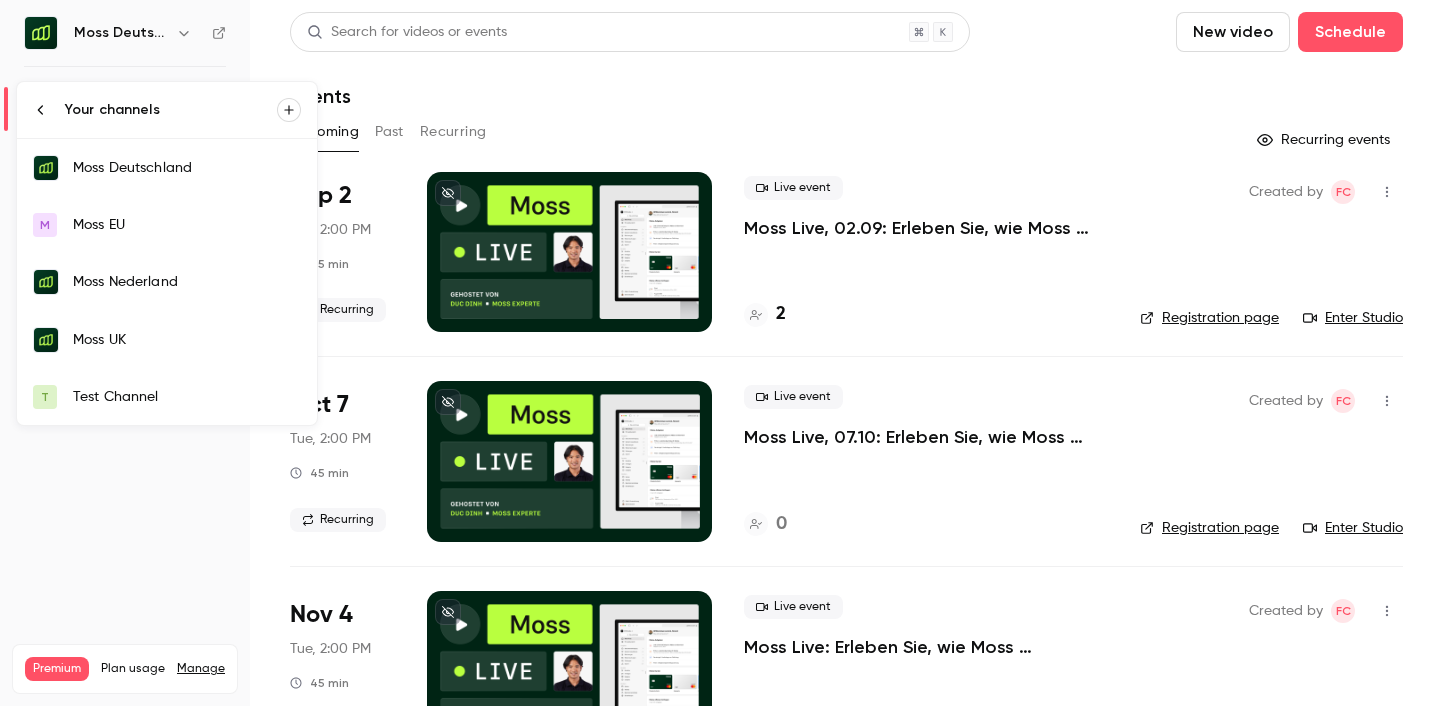 click on "Moss UK" at bounding box center (187, 340) 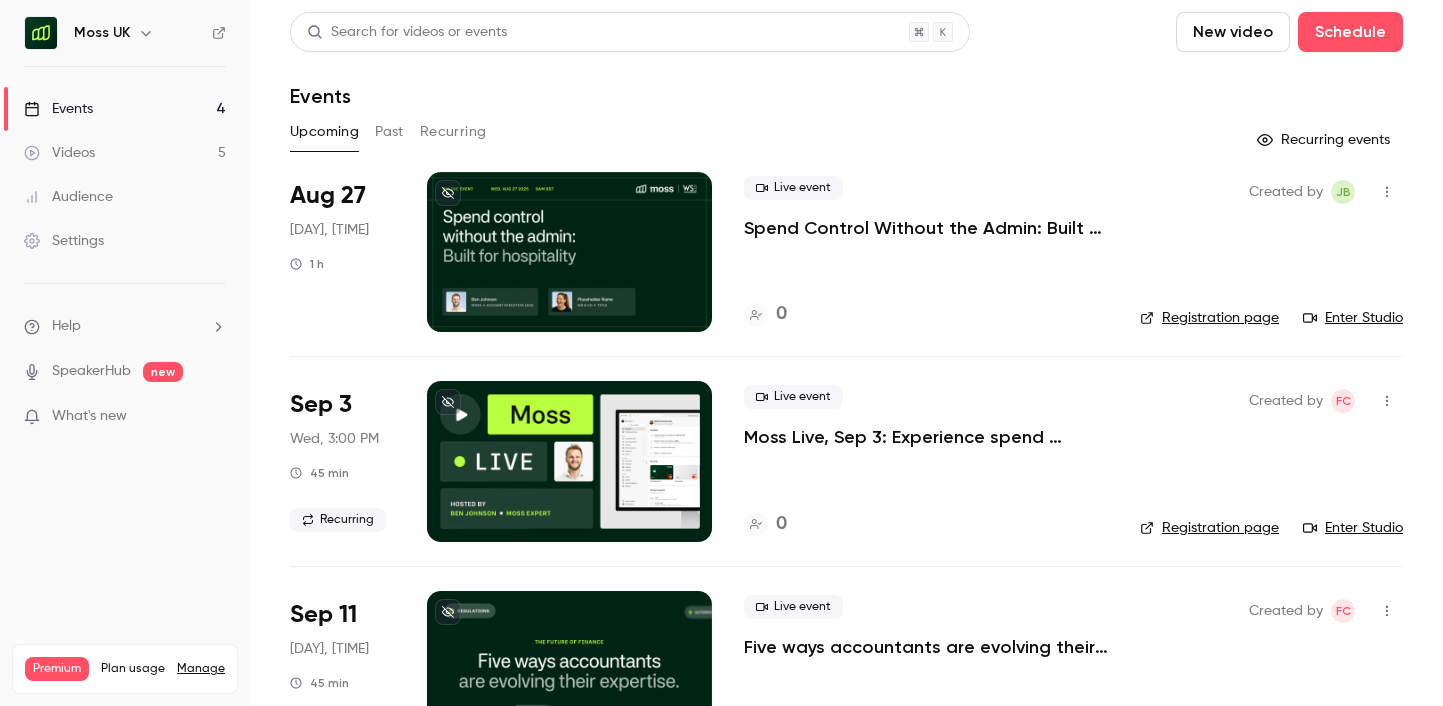 click on "Past" at bounding box center [389, 132] 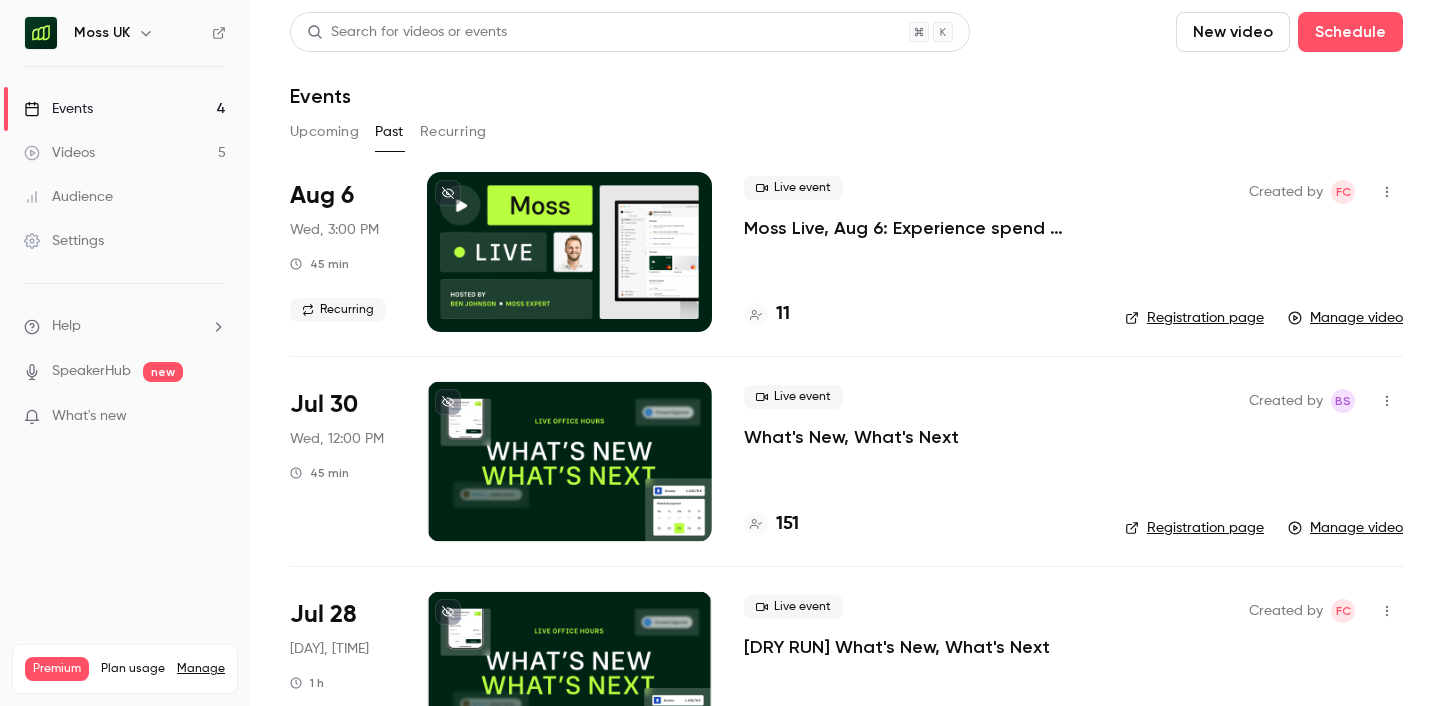 type 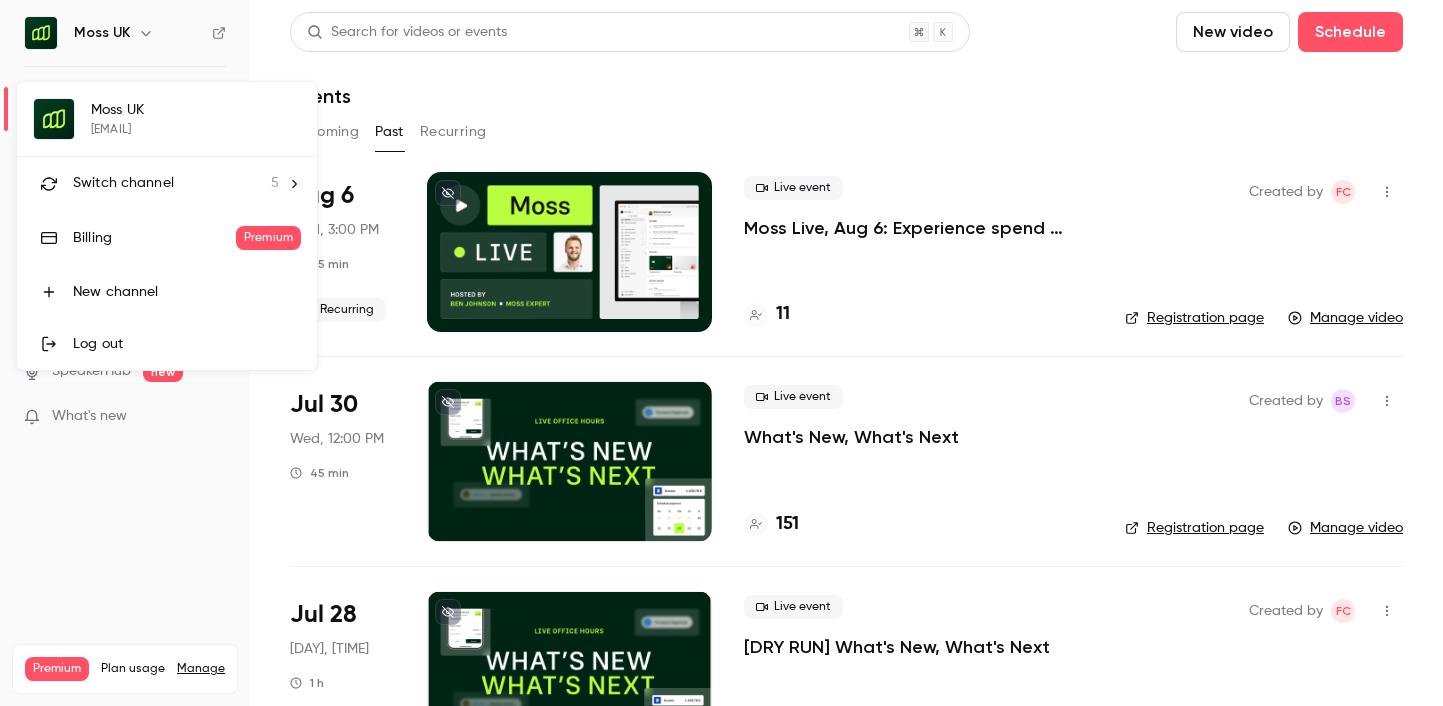 click on "Switch channel" at bounding box center [123, 183] 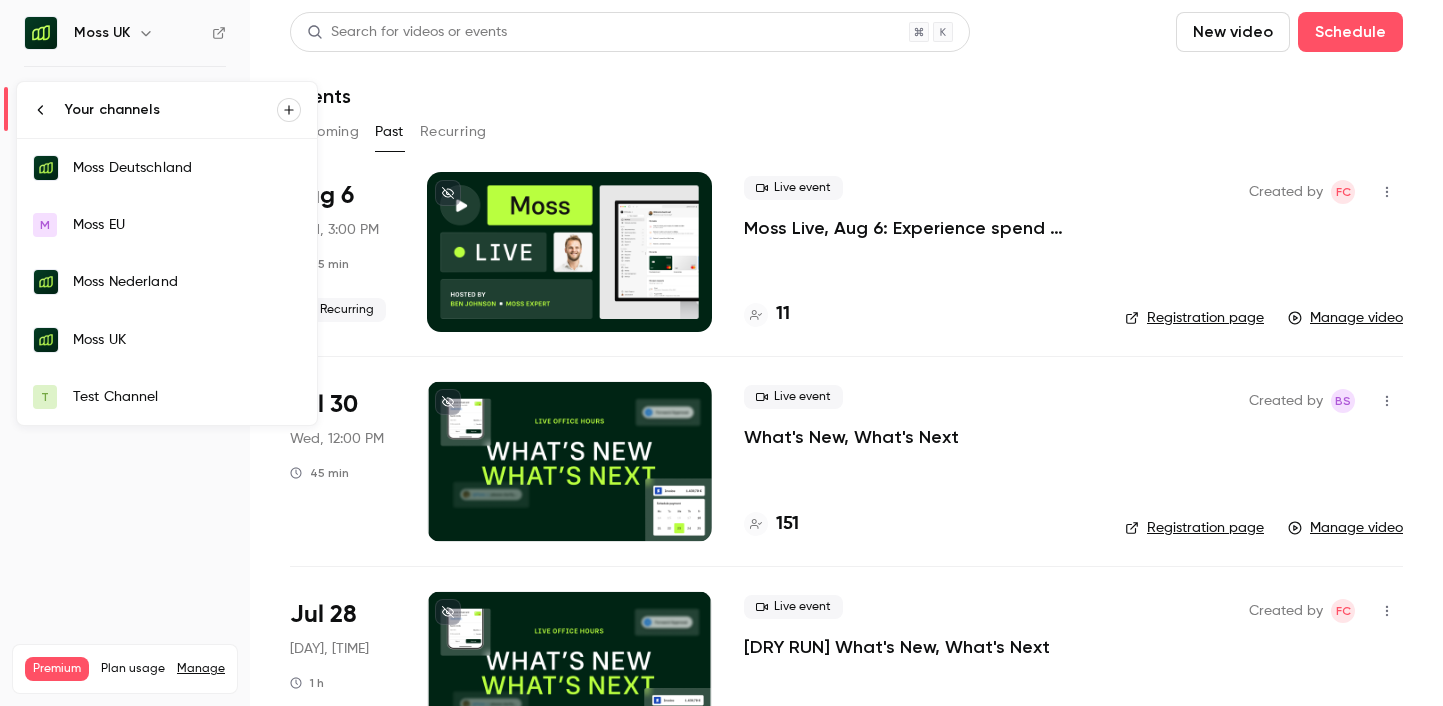click on "Moss Nederland" at bounding box center (167, 282) 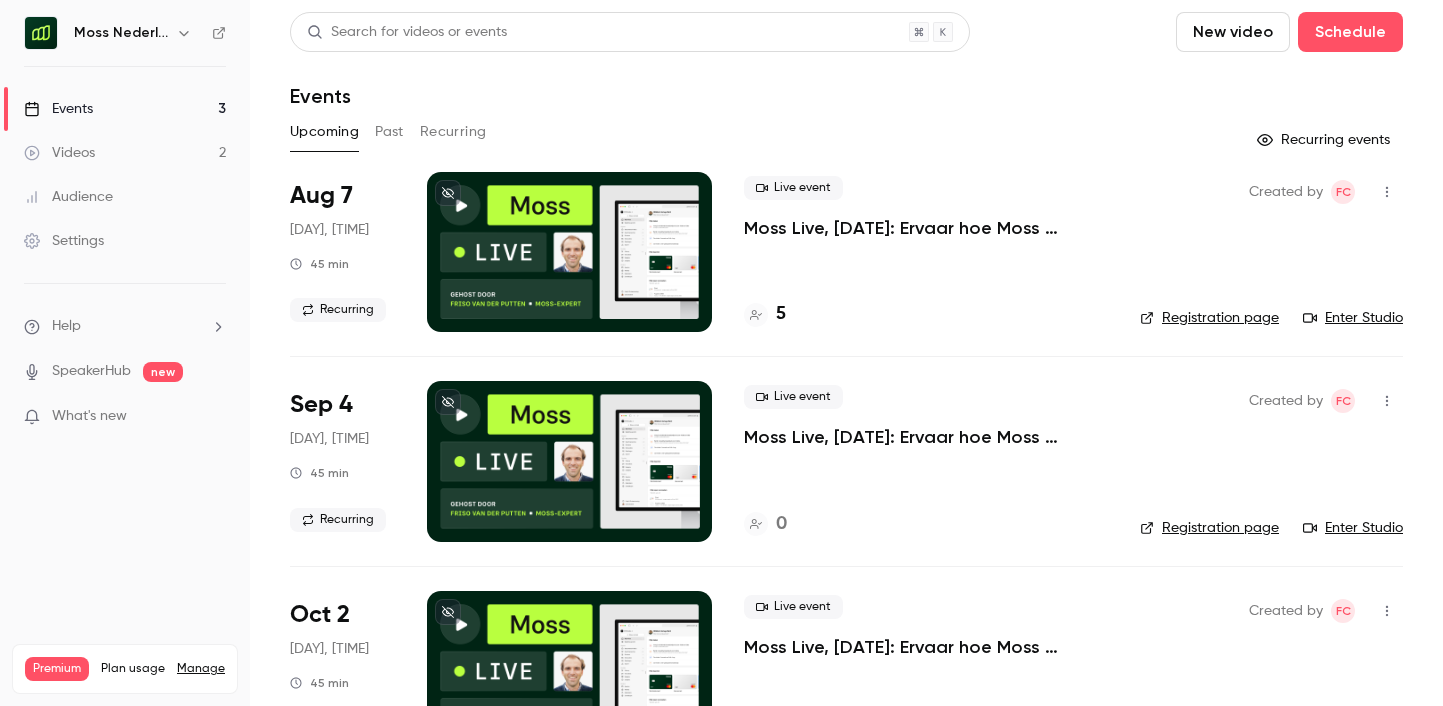 click on "Search for videos or events New video Schedule Events Upcoming Past Recurring Recurring events Aug 7 Thu, 2:00 PM 45 min Recurring Live event Moss Live, aug 7: Ervaar hoe Moss uitgavenbeheer automatiseert 5 Created by FC Registration page Enter Studio Sep 4 Thu, 2:00 PM 45 min Recurring Live event Moss Live, sep 4: Ervaar hoe Moss uitgavenbeheer automatiseert 0 Created by FC Registration page Enter Studio Oct 2 Thu, 2:00 PM 45 min Recurring Live event Moss Live, okt 2: Ervaar hoe Moss uitgavenbeheer automatiseert 0 Created by FC Registration page Enter Studio" at bounding box center [846, 393] 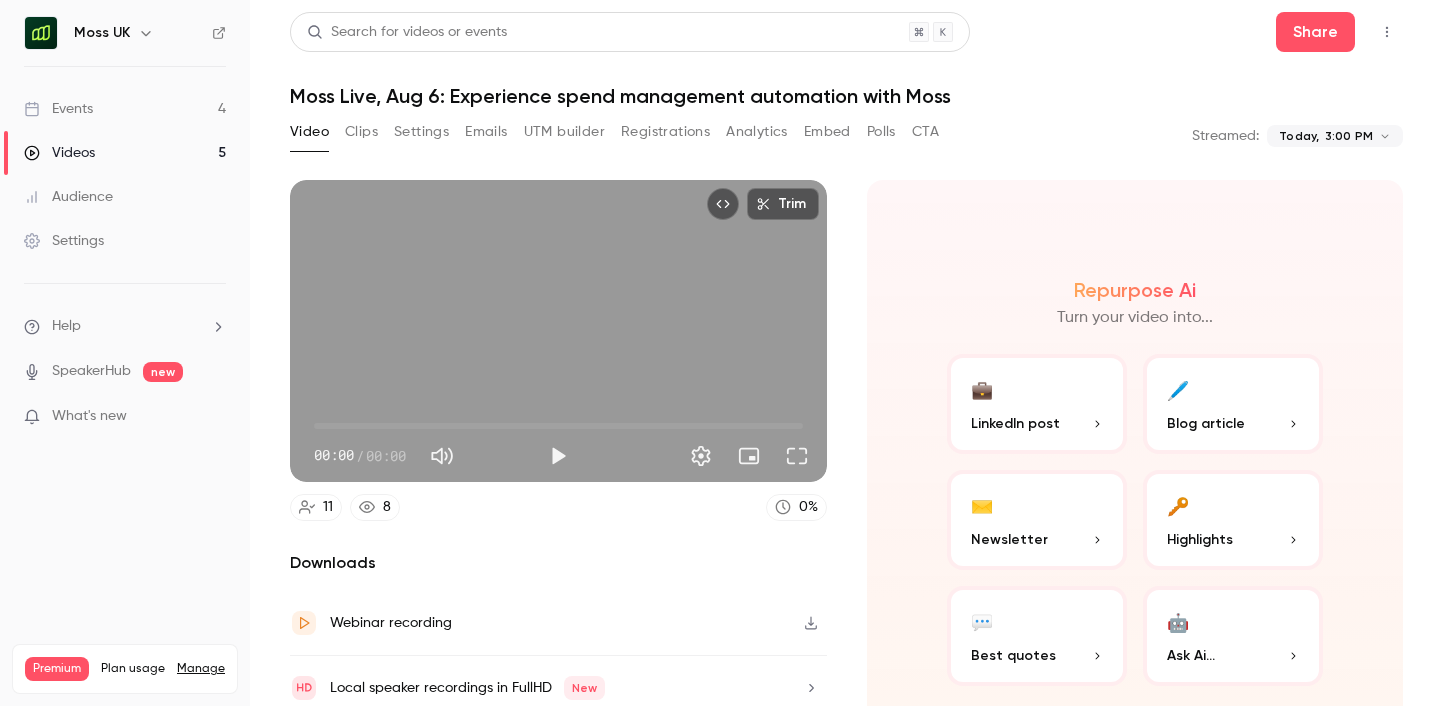 scroll, scrollTop: 0, scrollLeft: 0, axis: both 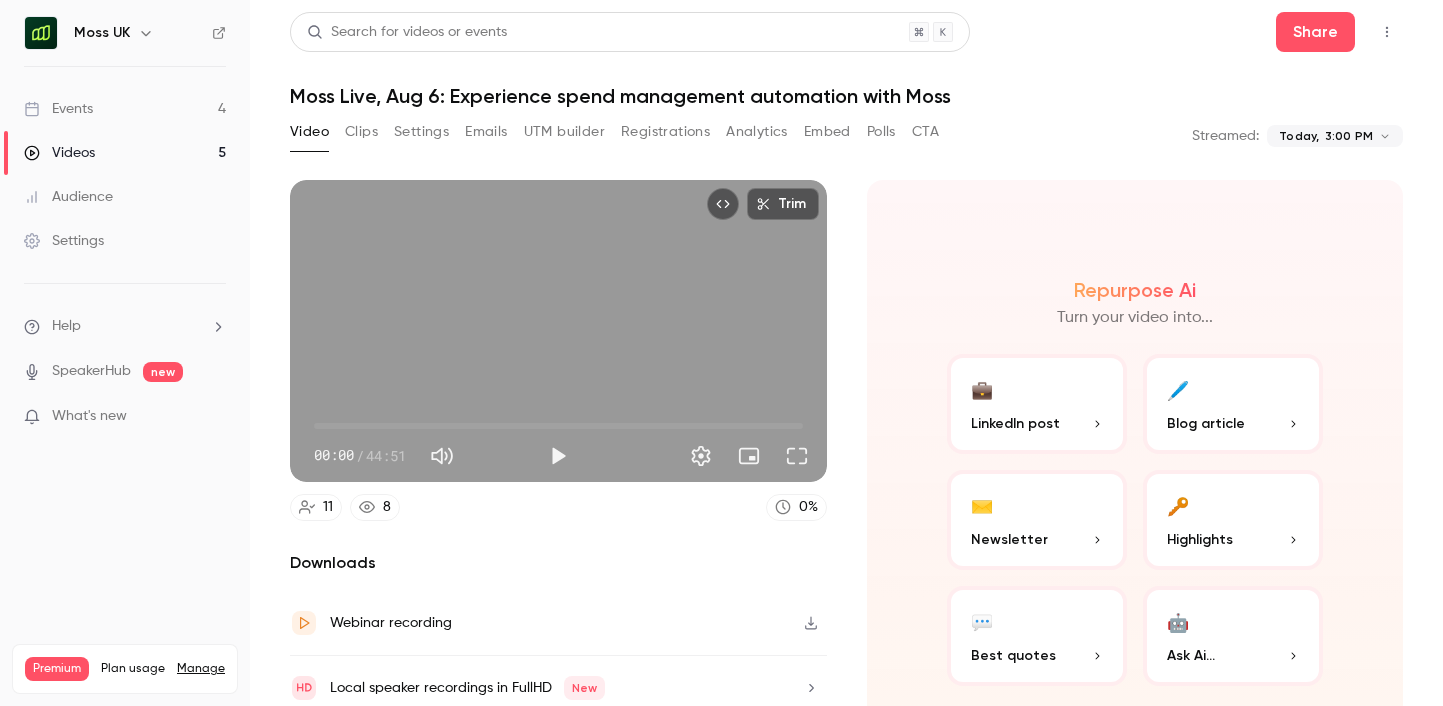click on "Registrations" at bounding box center (665, 132) 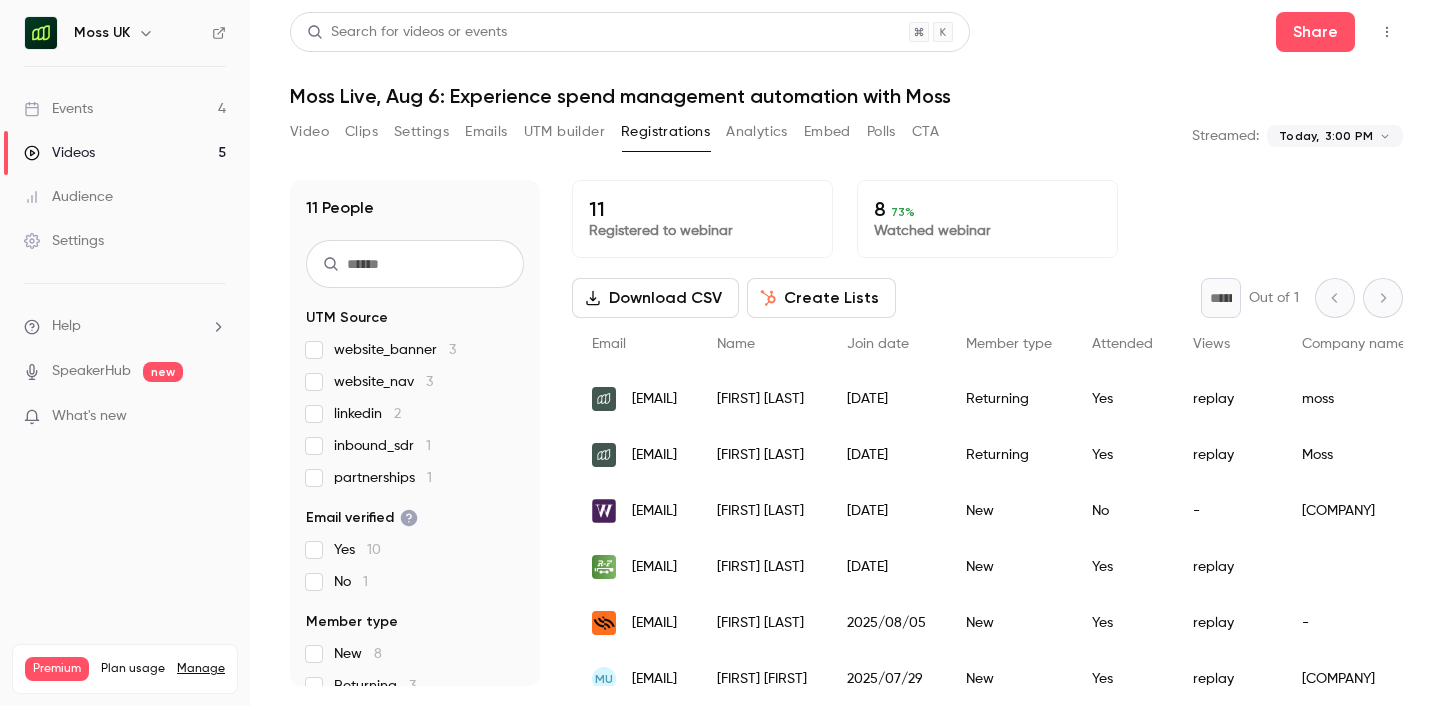 click on "Analytics" at bounding box center [757, 132] 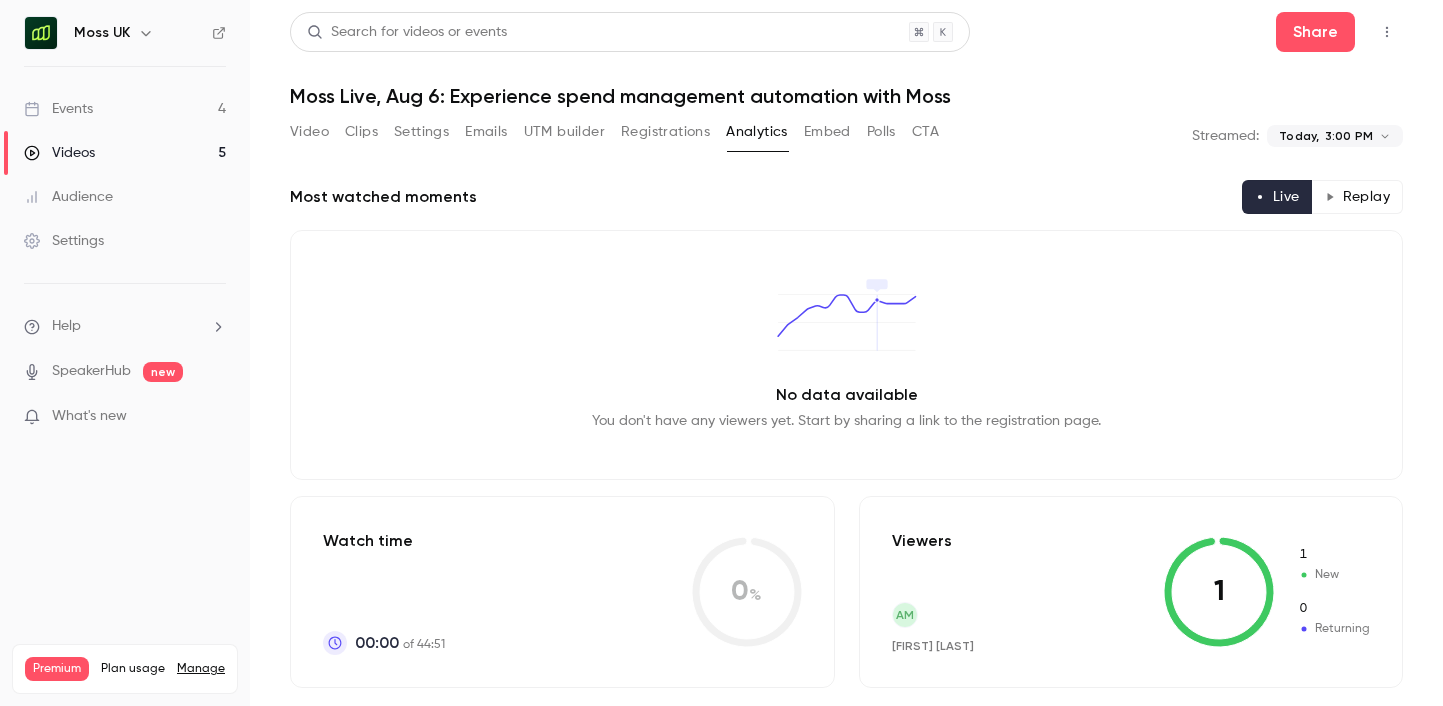 click on "Registrations" at bounding box center [665, 132] 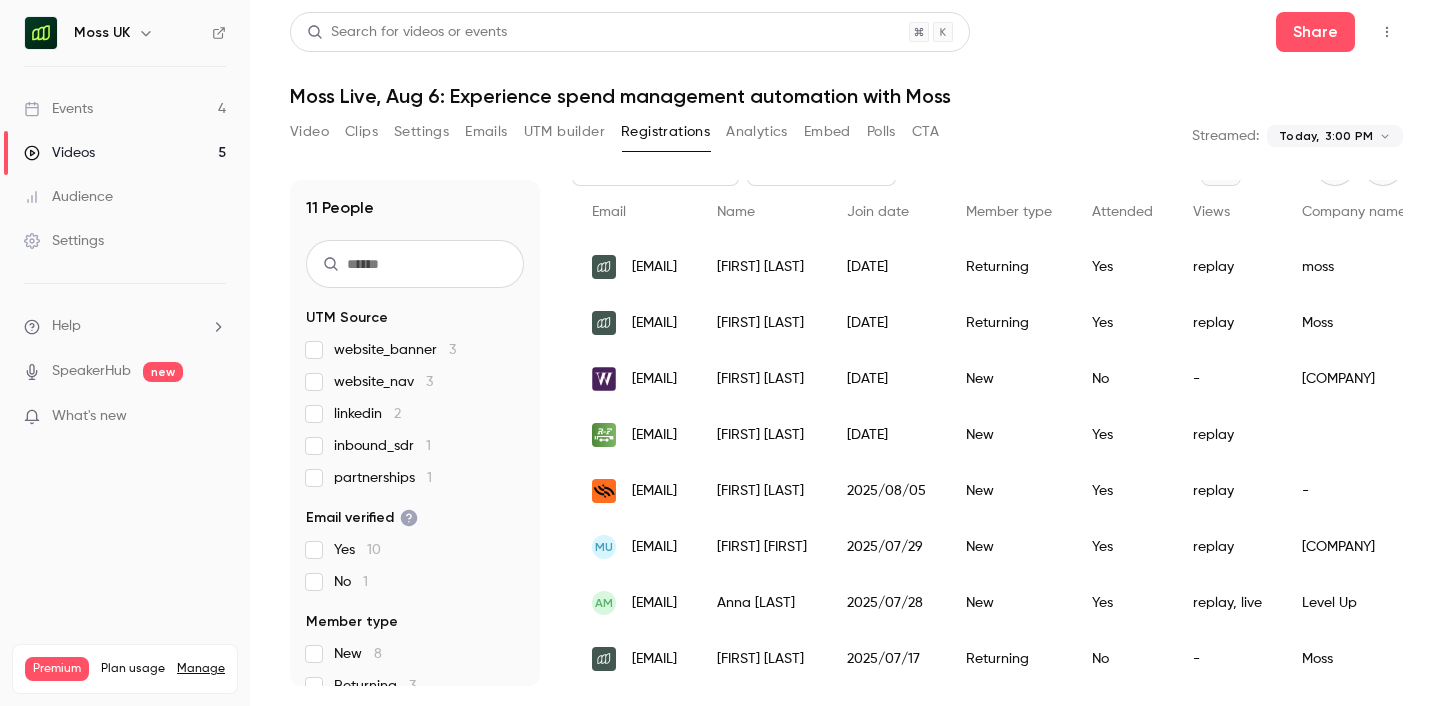 scroll, scrollTop: 301, scrollLeft: 0, axis: vertical 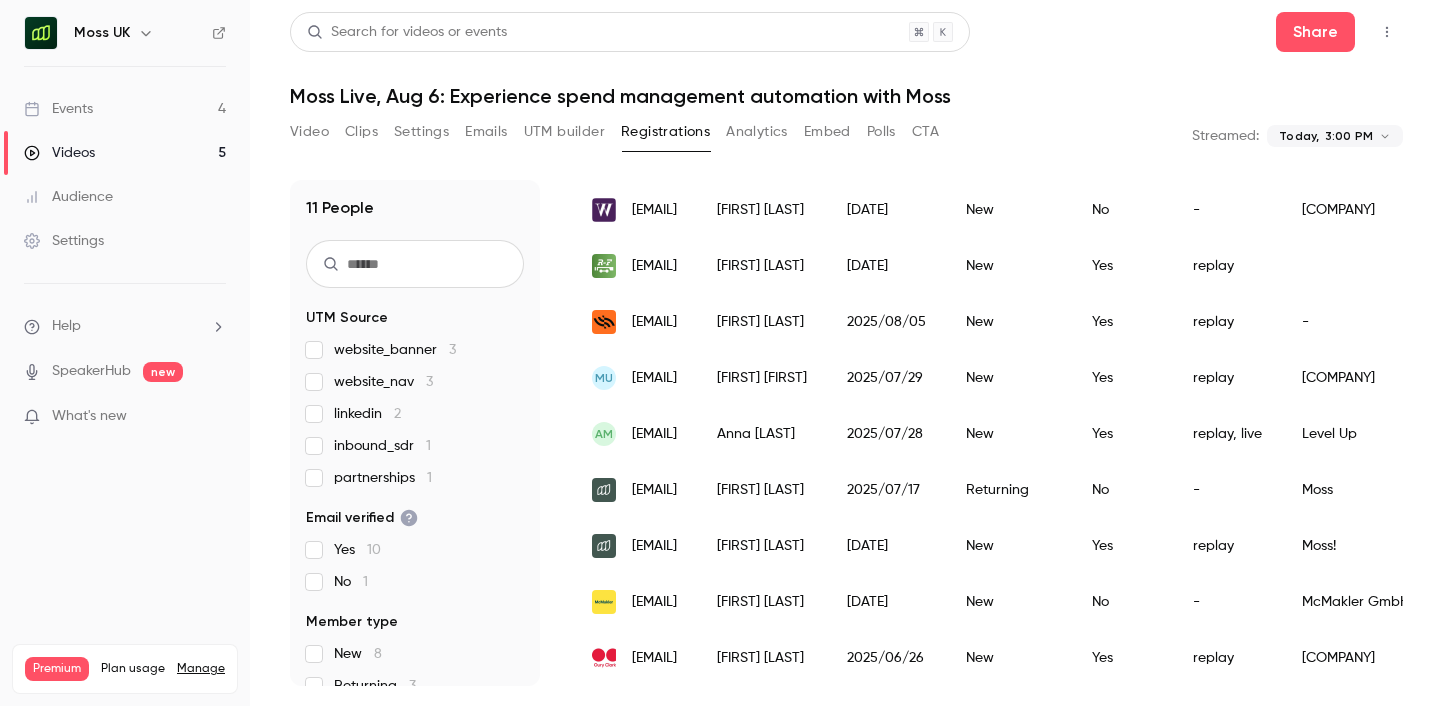 click on "[FIRST]    [LAST]" at bounding box center [762, 434] 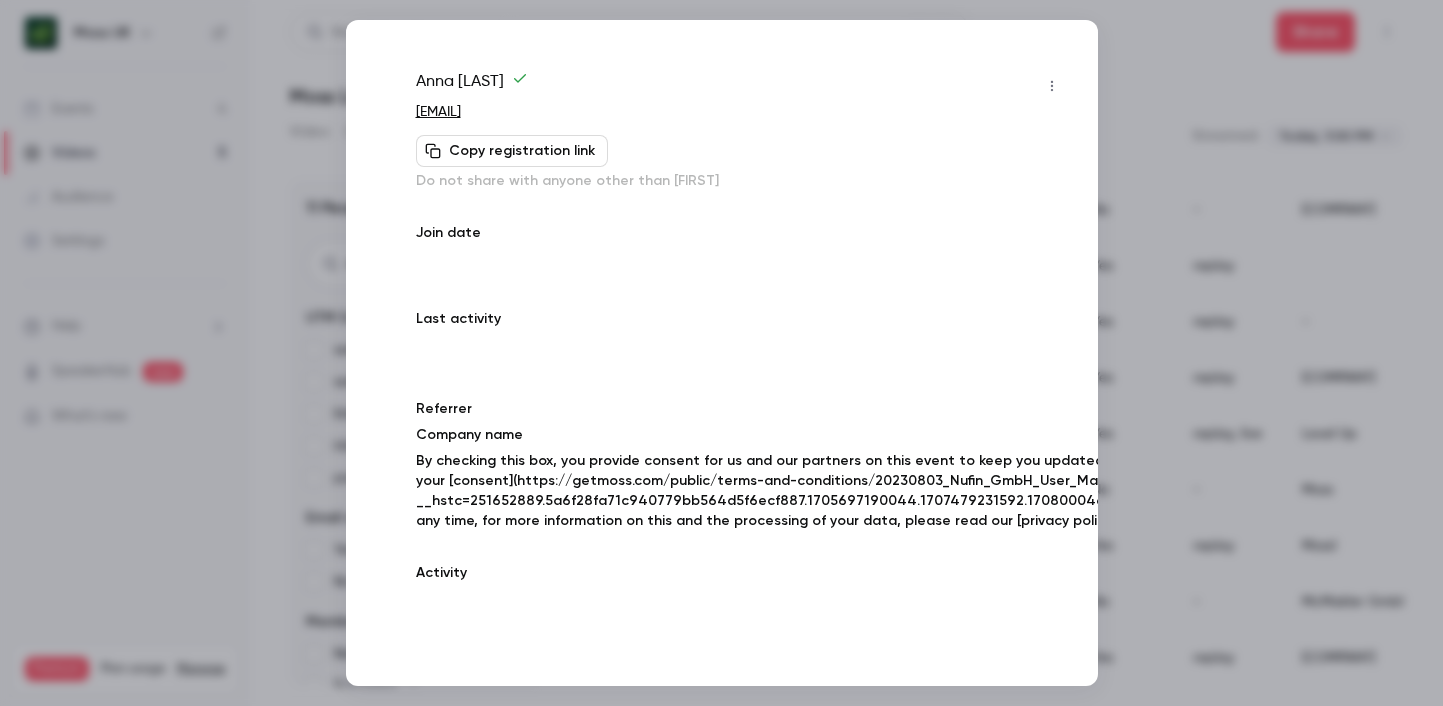 click on "[EMAIL]" at bounding box center [742, 112] 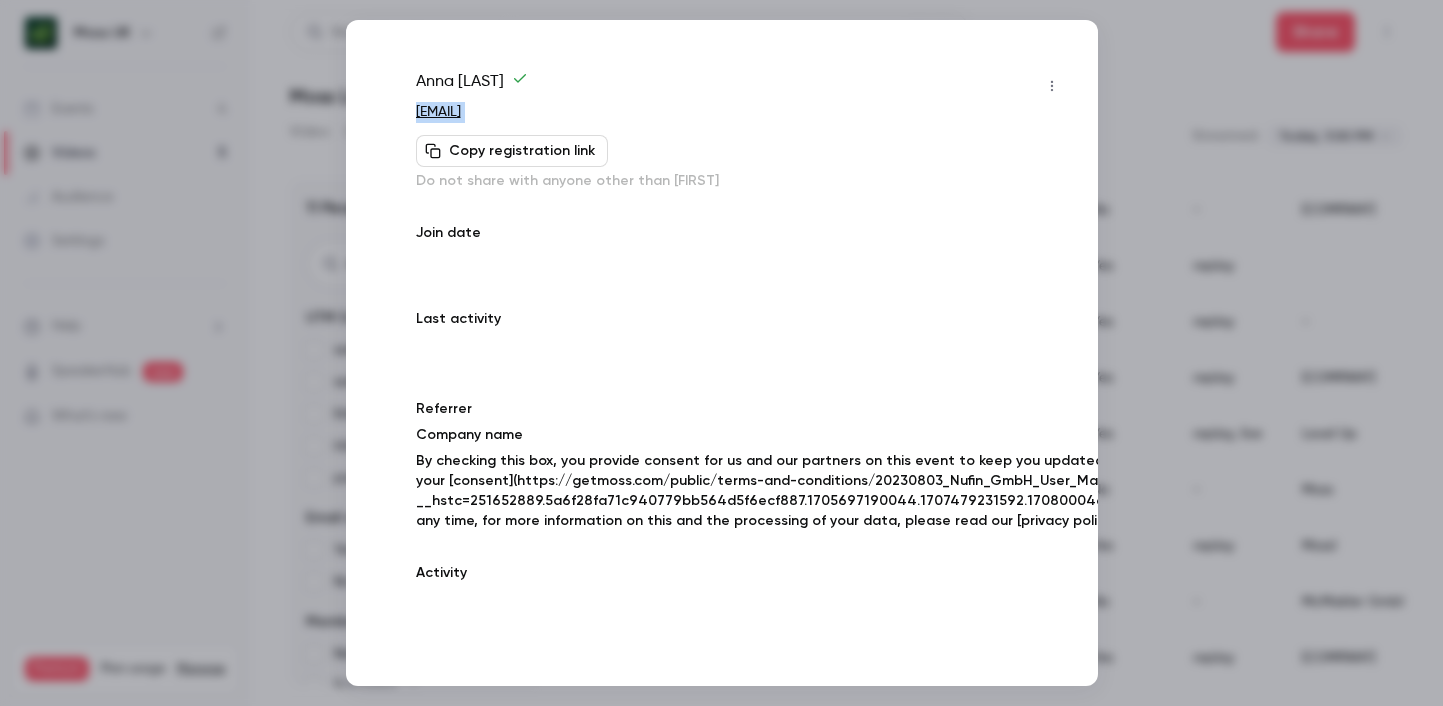 click on "[EMAIL]" at bounding box center [742, 112] 